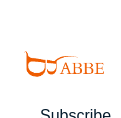 scroll, scrollTop: 0, scrollLeft: 0, axis: both 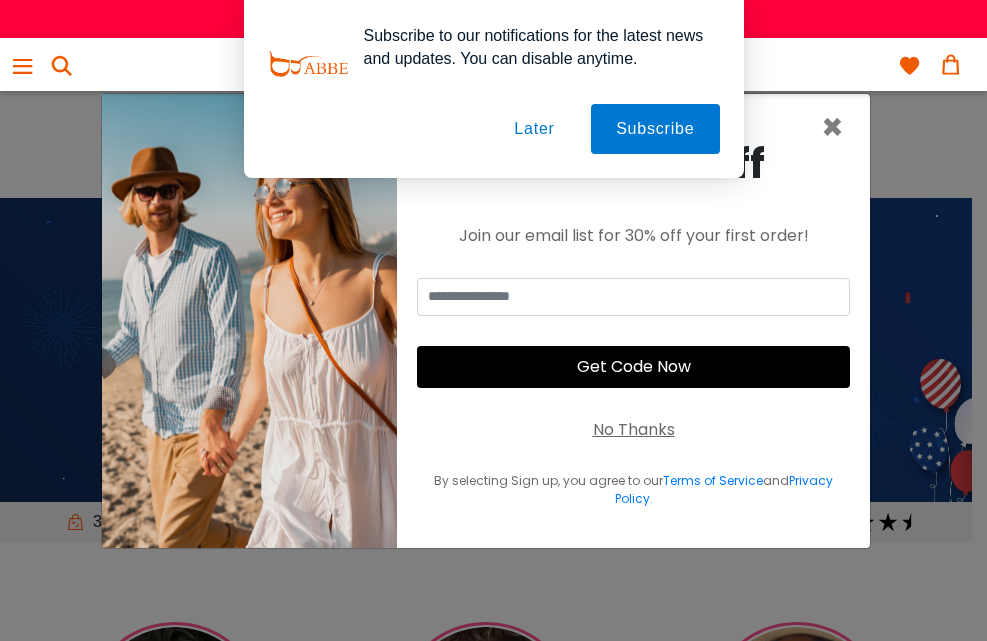 click on "Later" at bounding box center [534, 129] 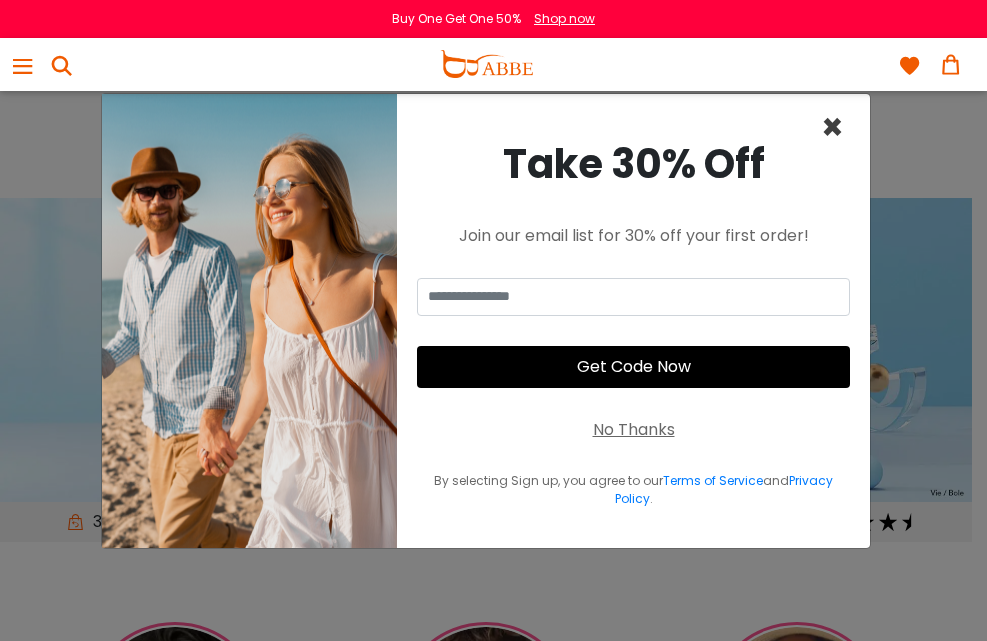 click on "×" at bounding box center (832, 127) 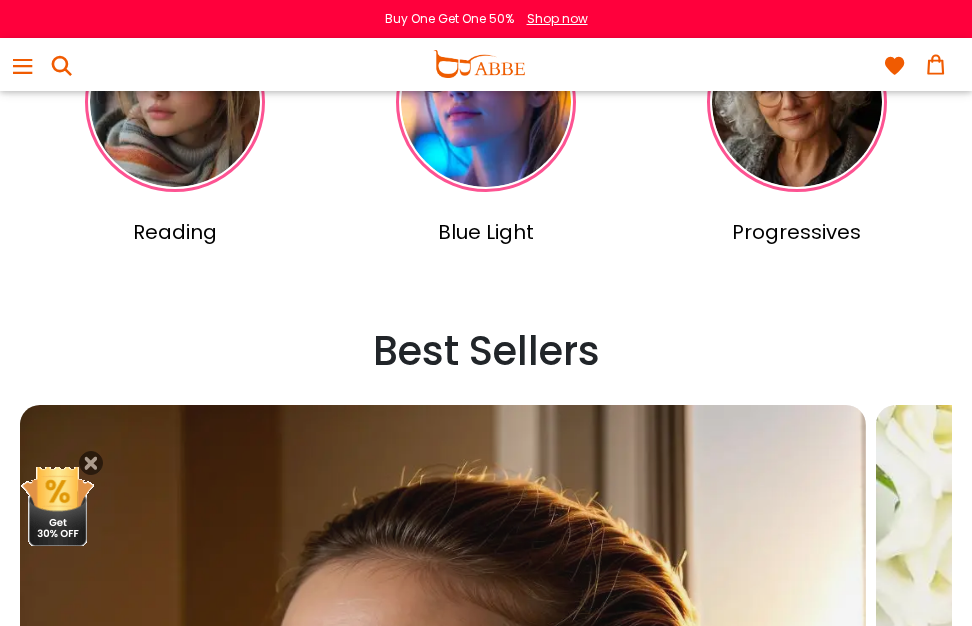 scroll, scrollTop: 900, scrollLeft: 0, axis: vertical 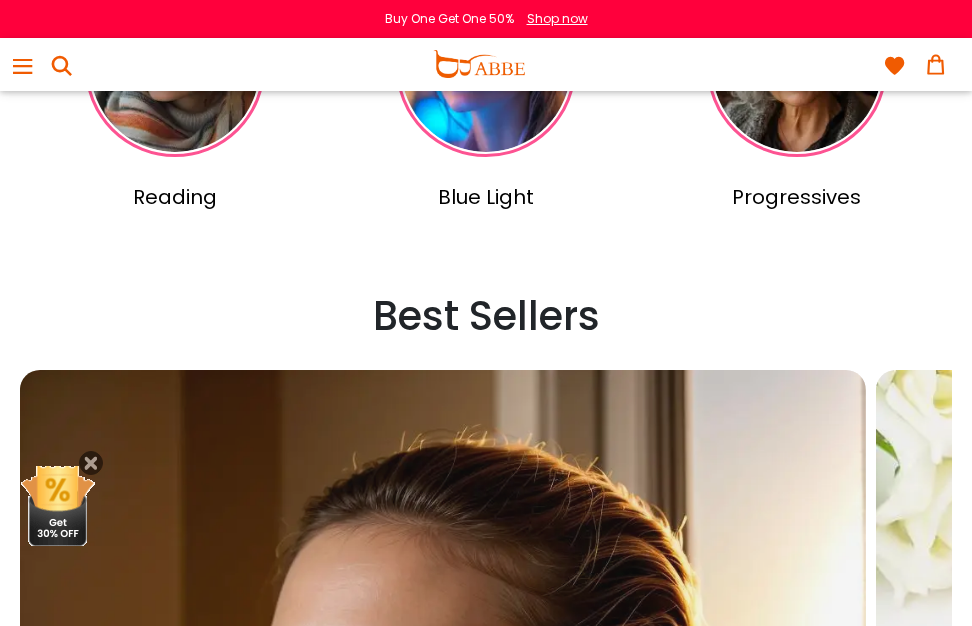 click at bounding box center [486, 67] 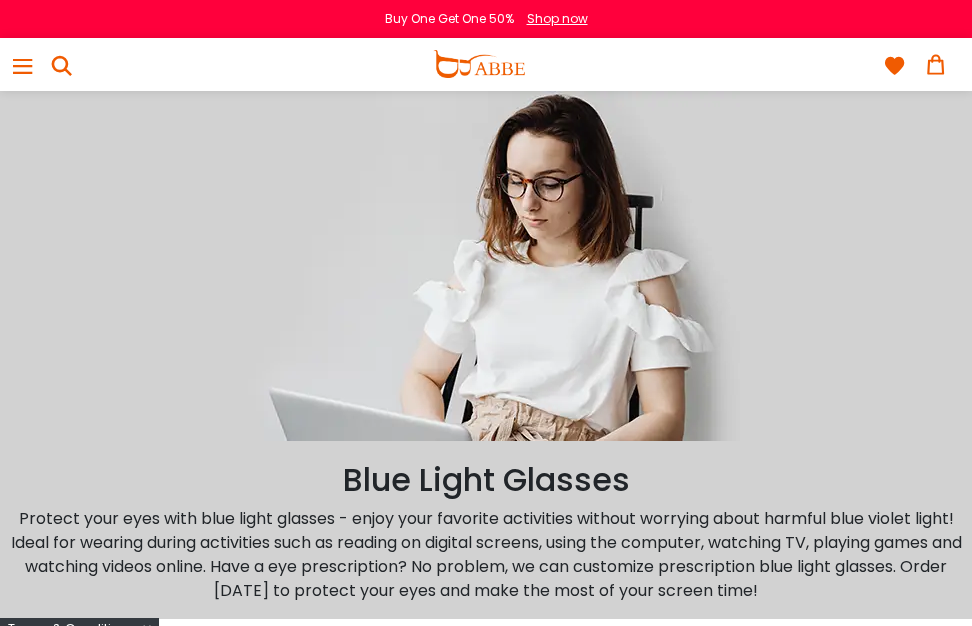 scroll, scrollTop: 0, scrollLeft: 0, axis: both 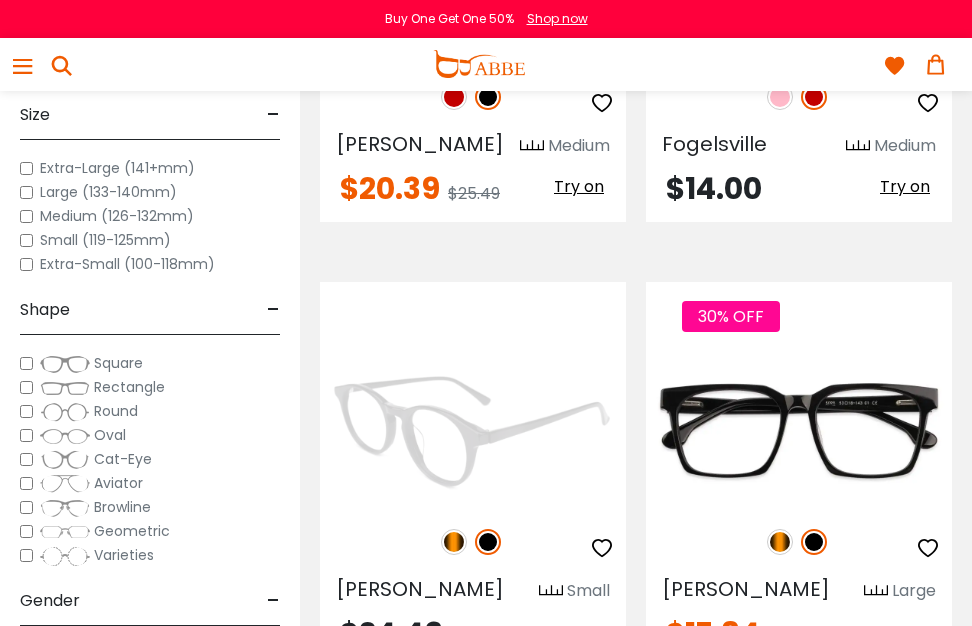 click at bounding box center (473, 430) 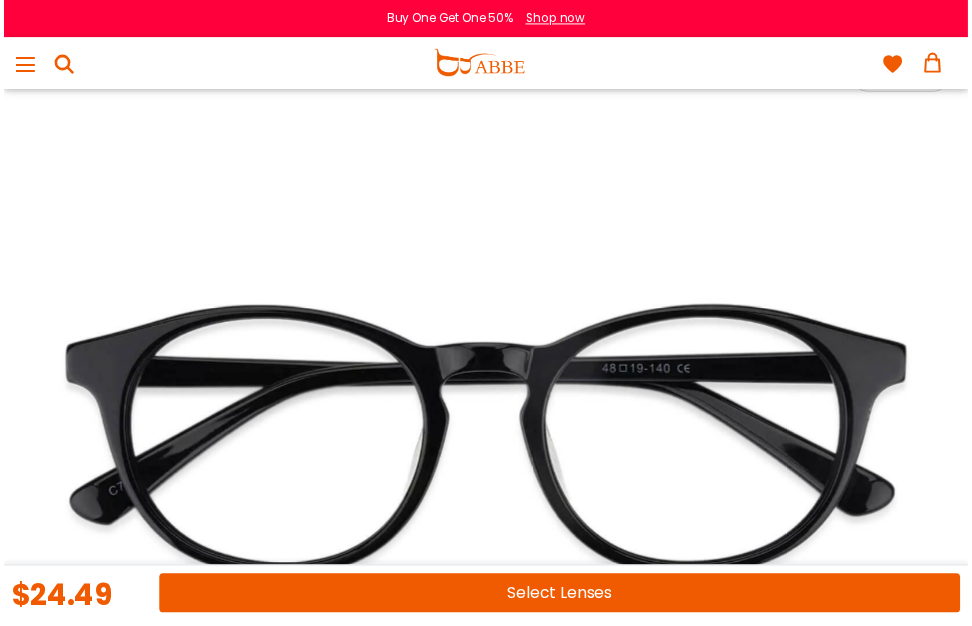 scroll, scrollTop: 0, scrollLeft: 0, axis: both 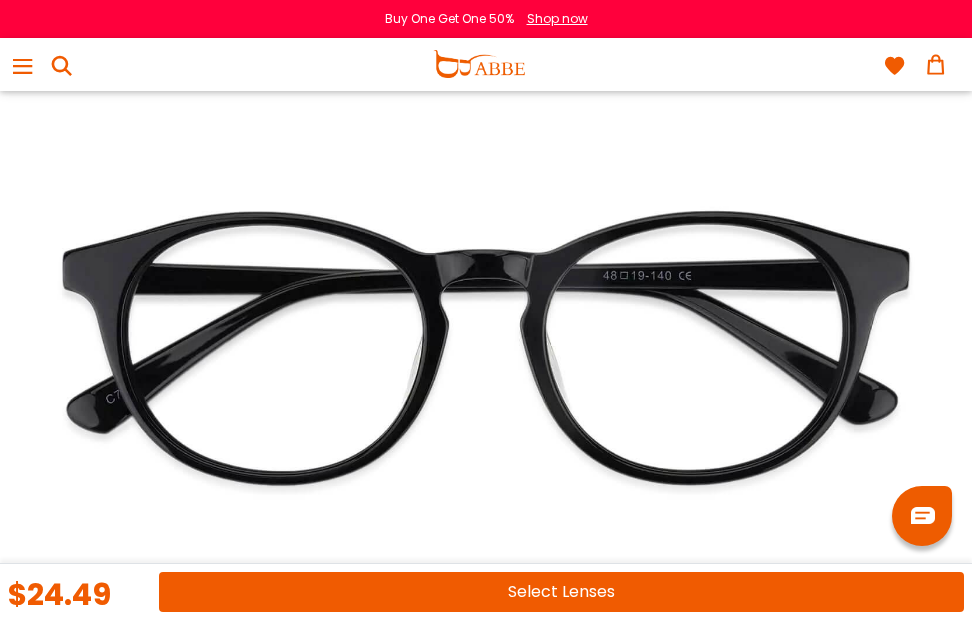 click on "Select Lenses" at bounding box center [561, 592] 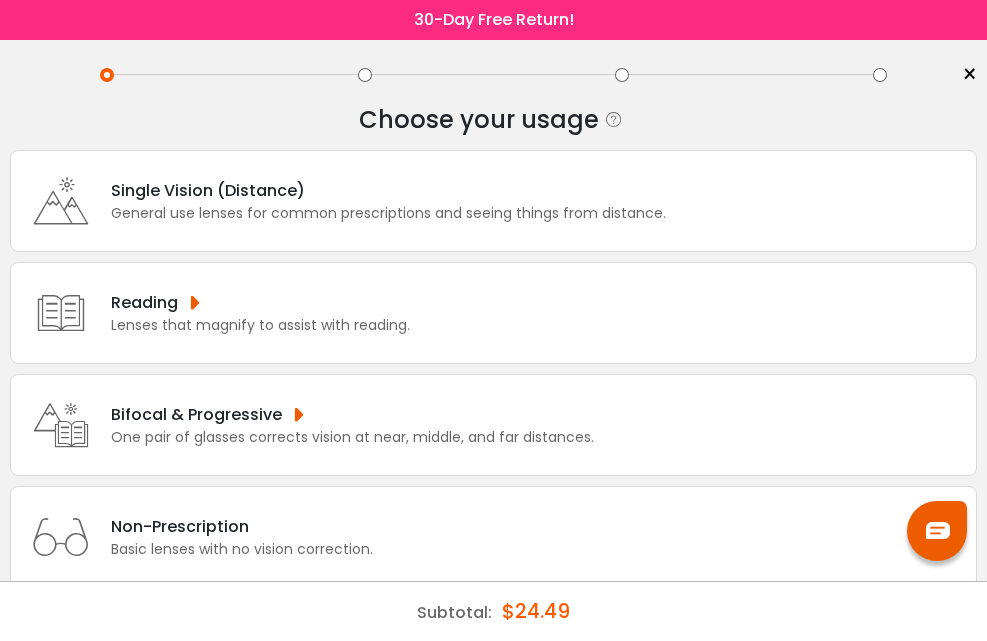 scroll, scrollTop: 0, scrollLeft: 0, axis: both 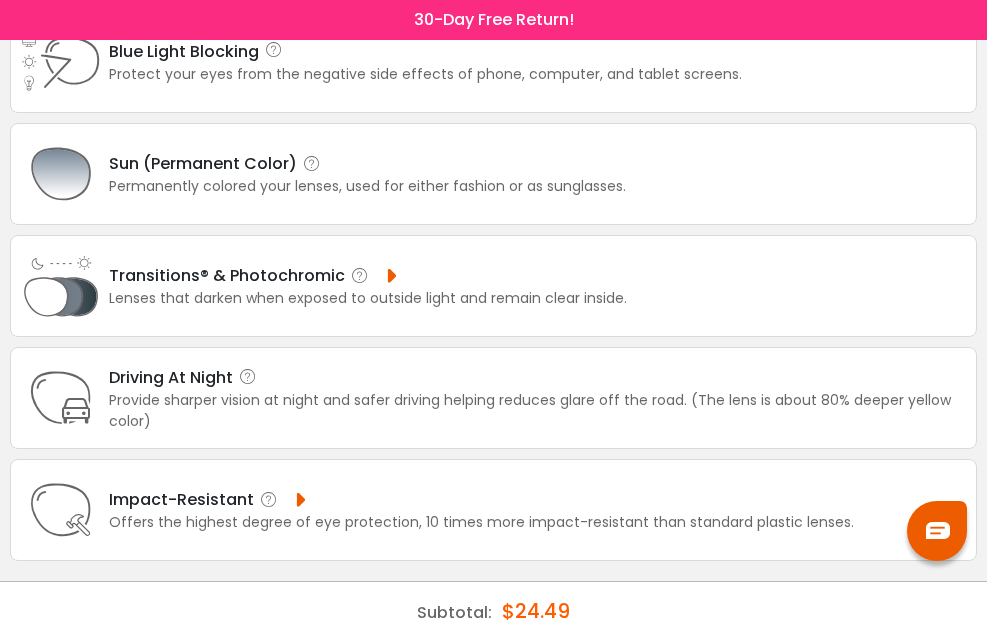 click on "Impact-Resistant" at bounding box center [481, 499] 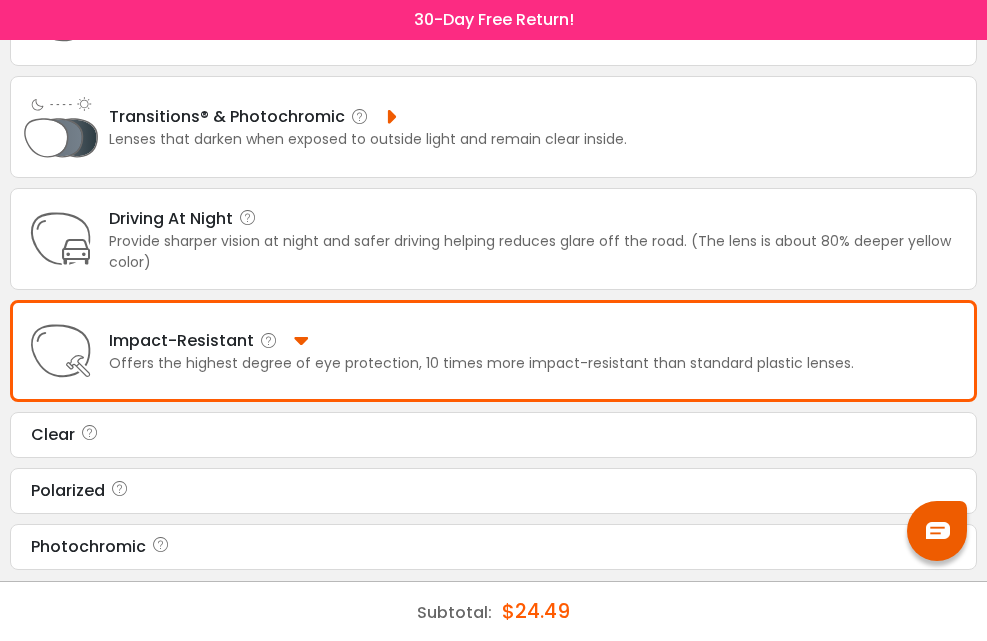 click on "Polarized
Tint Color:
Choose & Continue" at bounding box center (493, 491) 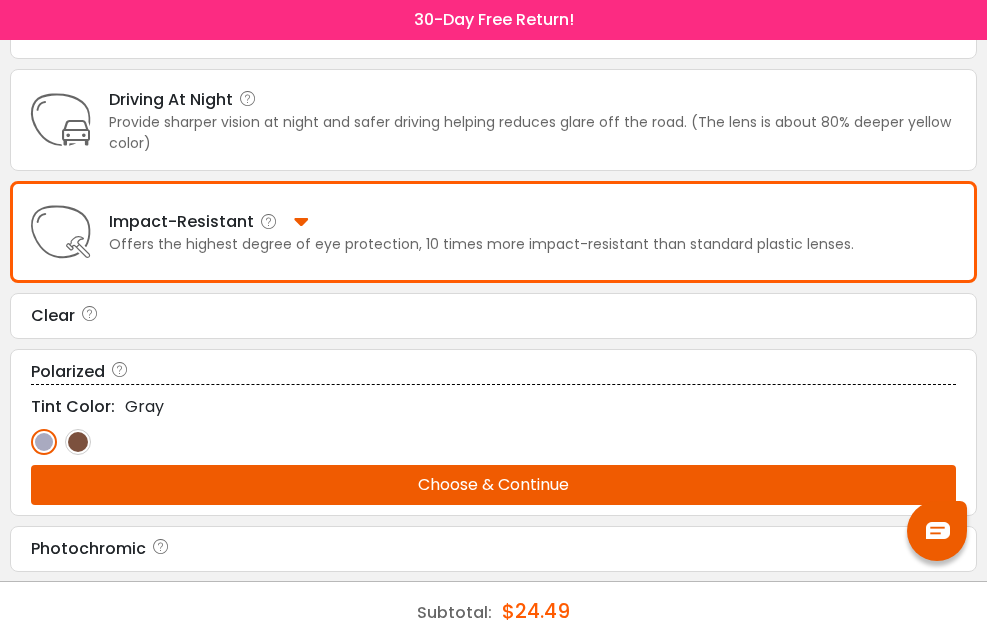 scroll, scrollTop: 530, scrollLeft: 0, axis: vertical 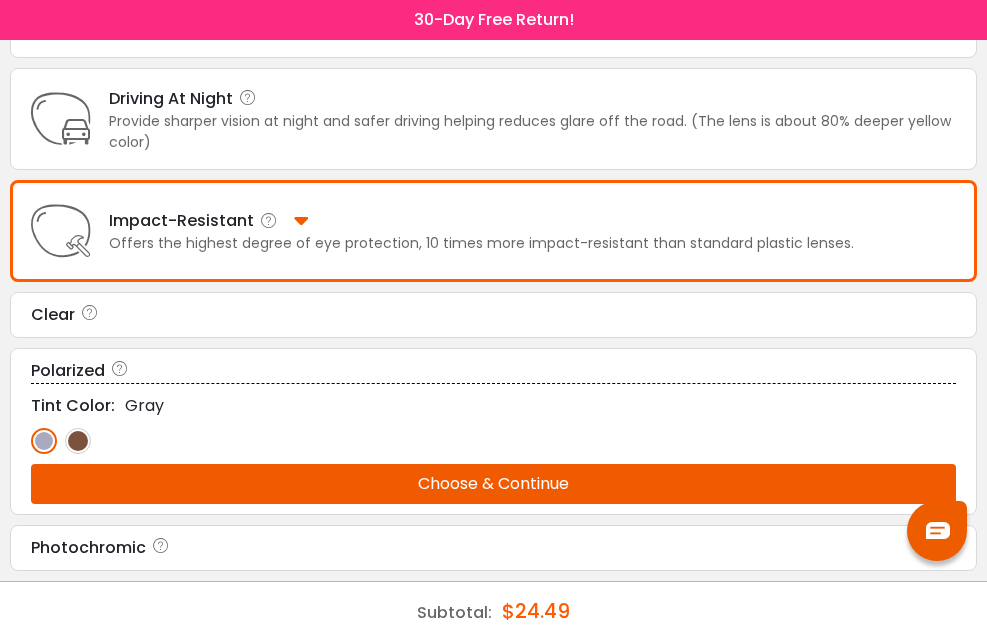 click on "Choose & Continue" at bounding box center [493, 484] 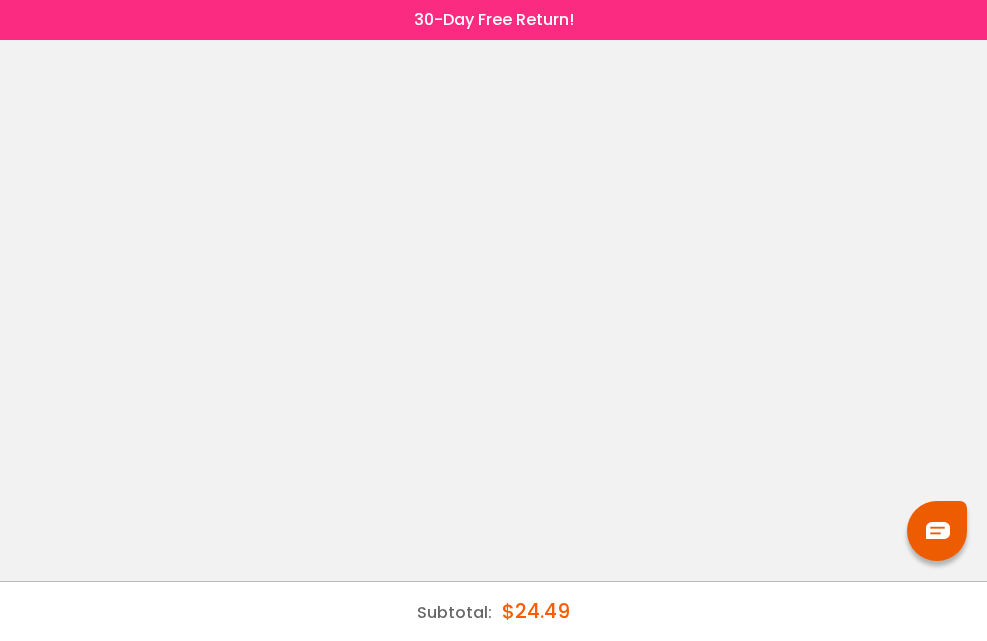 scroll, scrollTop: 0, scrollLeft: 0, axis: both 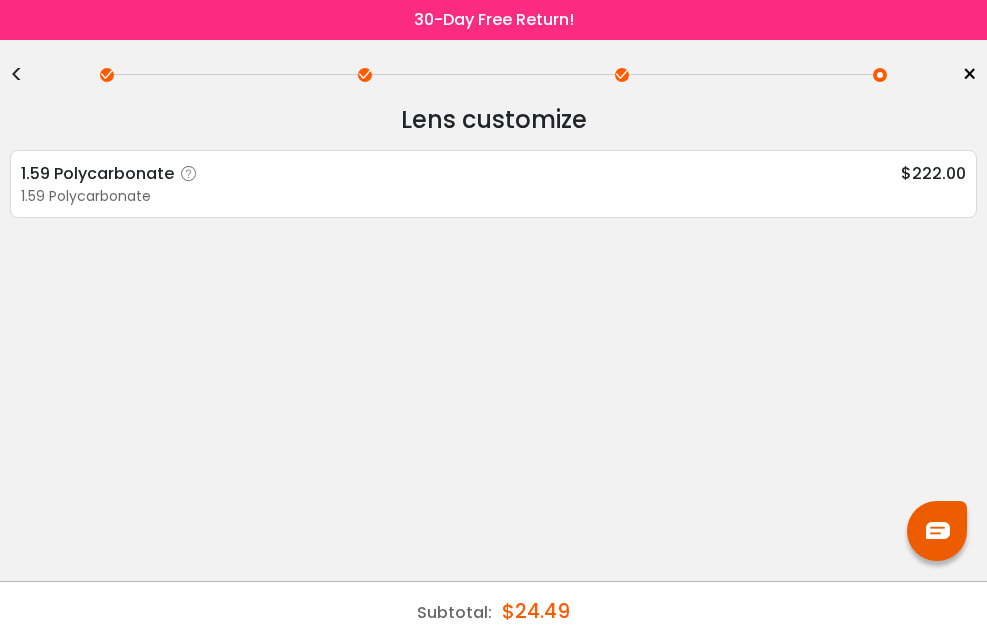 click on "Lens customize
1.59 Polycarbonate
$222.00
1.59 Polycarbonate
UV-Protection Coating
-
$2.95
Anti-Reflective Coating
-
Free
Anti-Scratch Coating
-
Free
Choose & Continue" at bounding box center [493, 159] 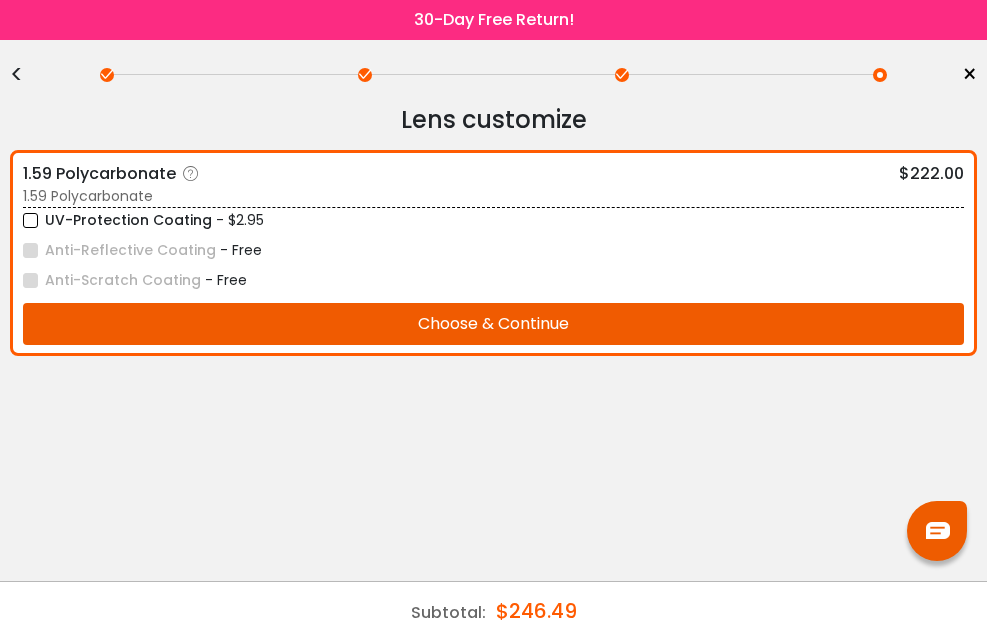 click on "Choose & Continue" at bounding box center [493, 324] 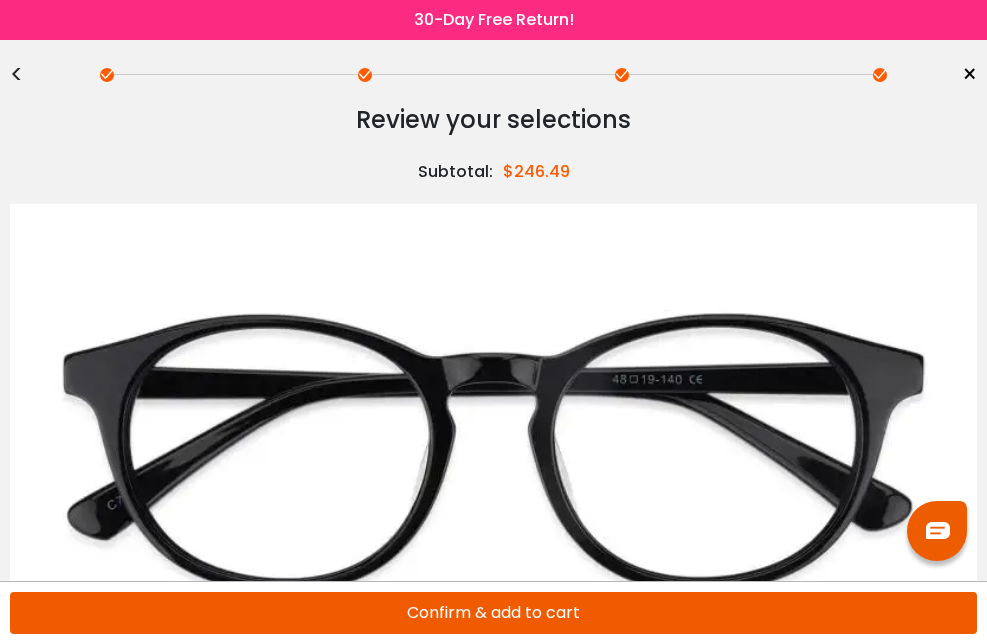 drag, startPoint x: 475, startPoint y: 619, endPoint x: 471, endPoint y: 640, distance: 21.377558 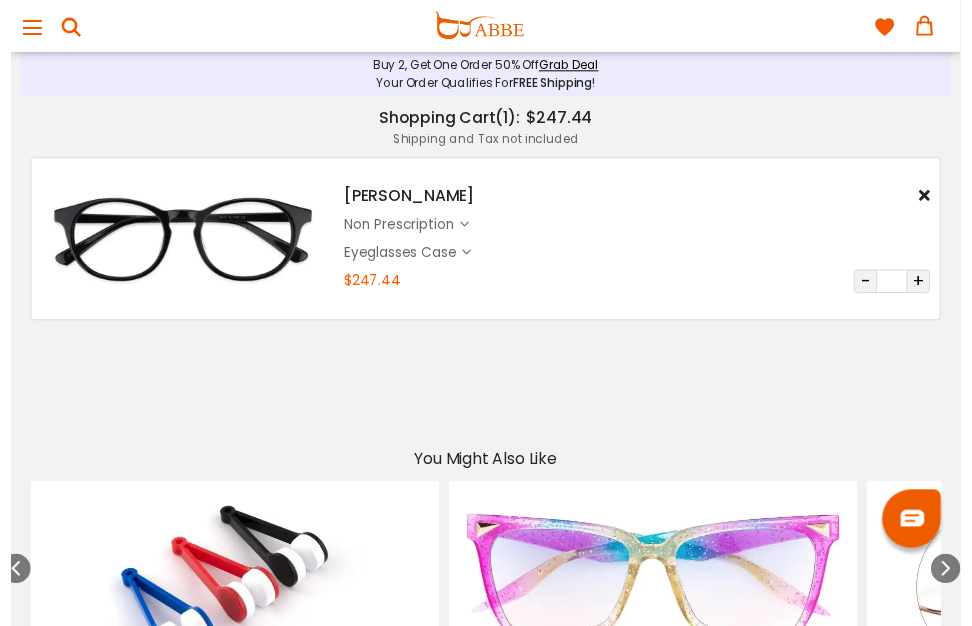 scroll, scrollTop: 0, scrollLeft: 0, axis: both 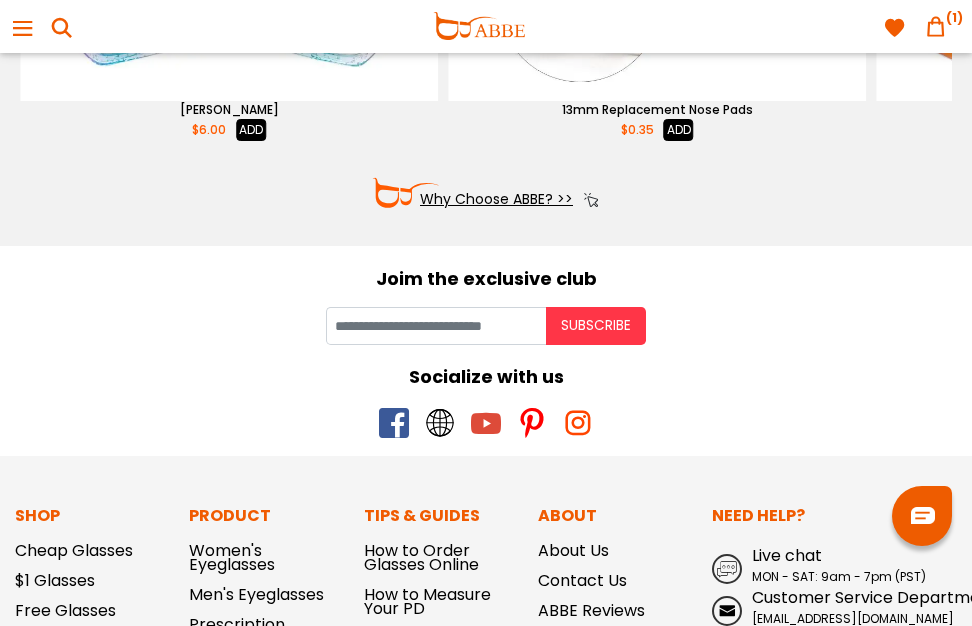 click at bounding box center (936, 26) 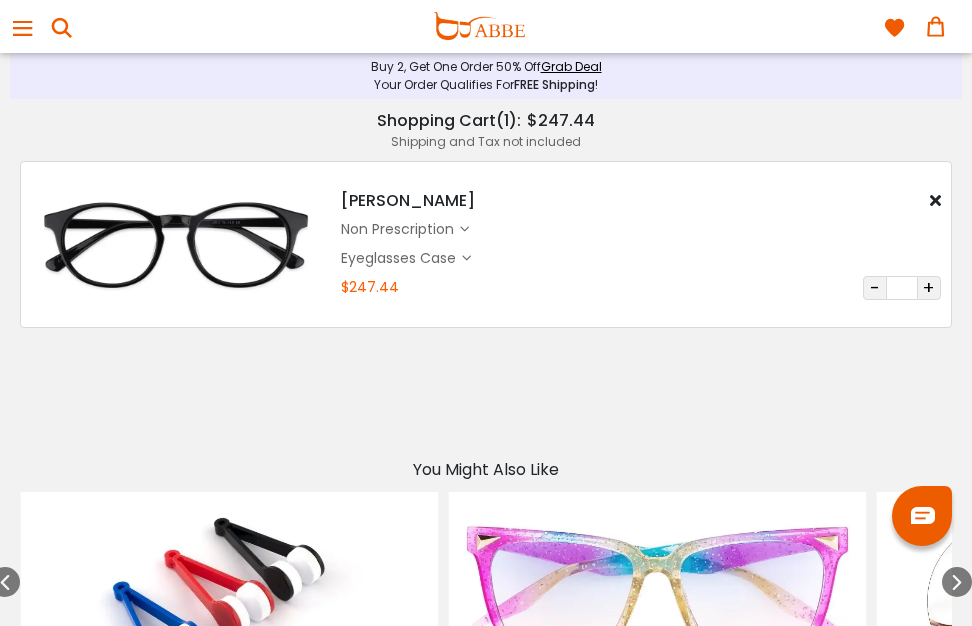 scroll, scrollTop: 0, scrollLeft: 0, axis: both 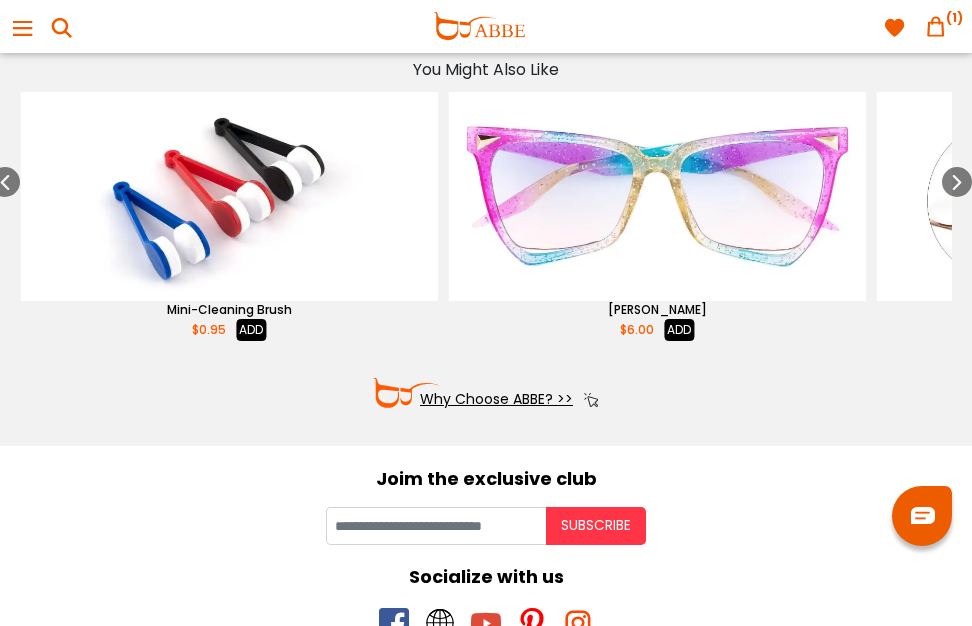 click on "ADD" at bounding box center (679, 330) 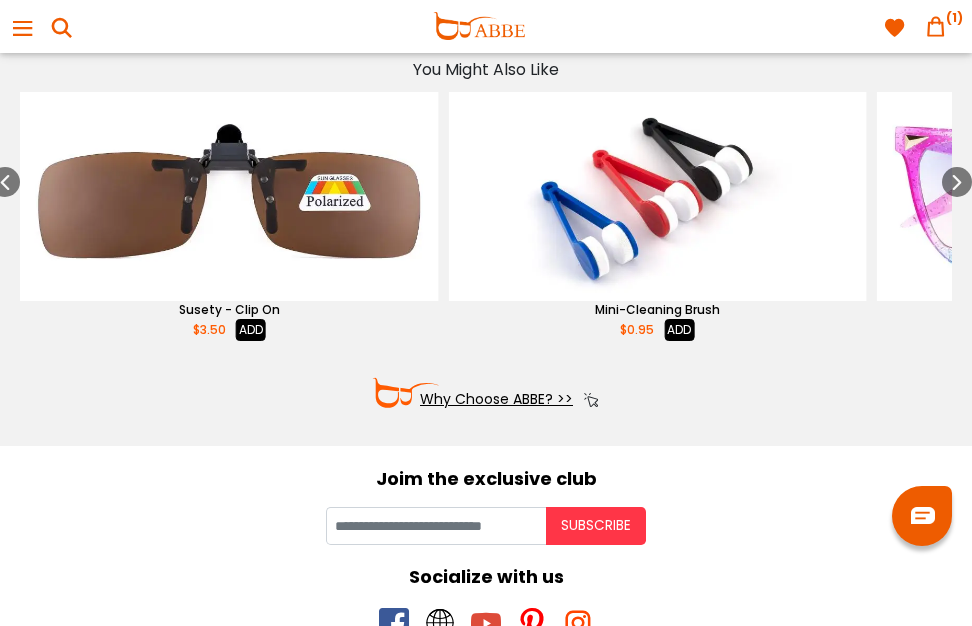 click on "Rulety - Eyeglasses Chain
$1.50
ADD
ADD" at bounding box center (-370, 216) 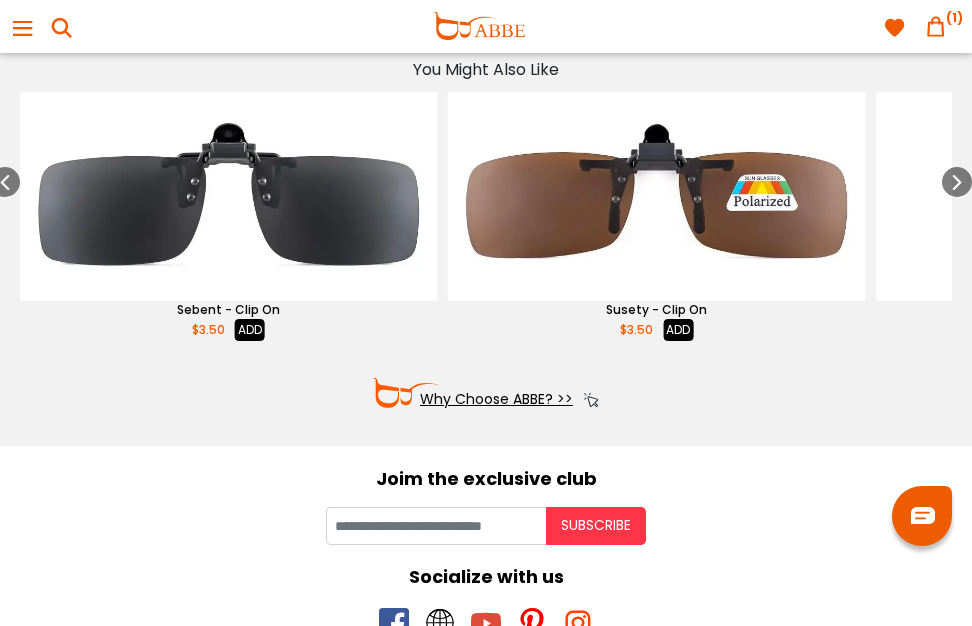 click on "ADD" at bounding box center [678, 330] 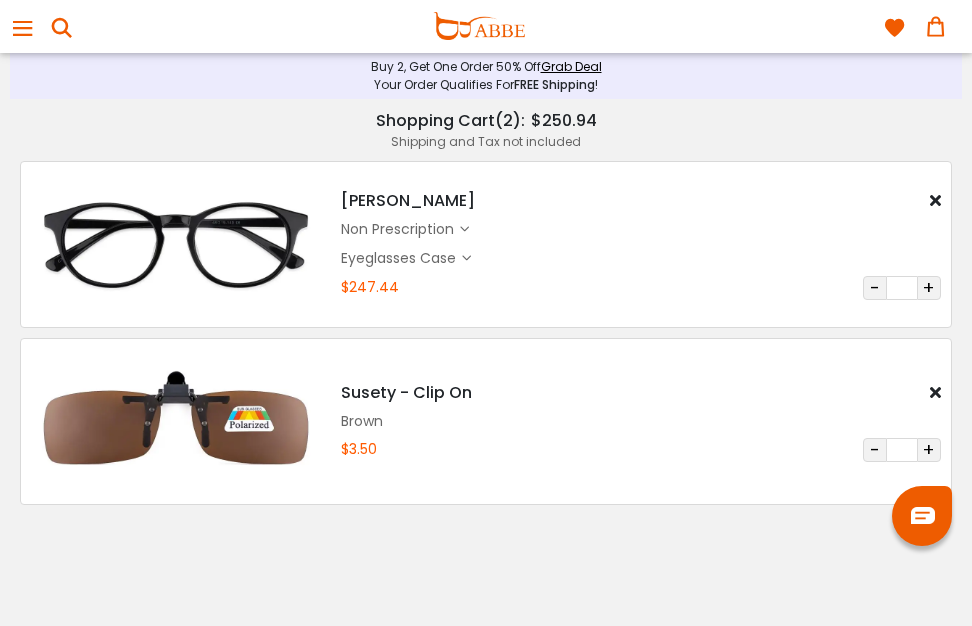 scroll, scrollTop: 0, scrollLeft: 0, axis: both 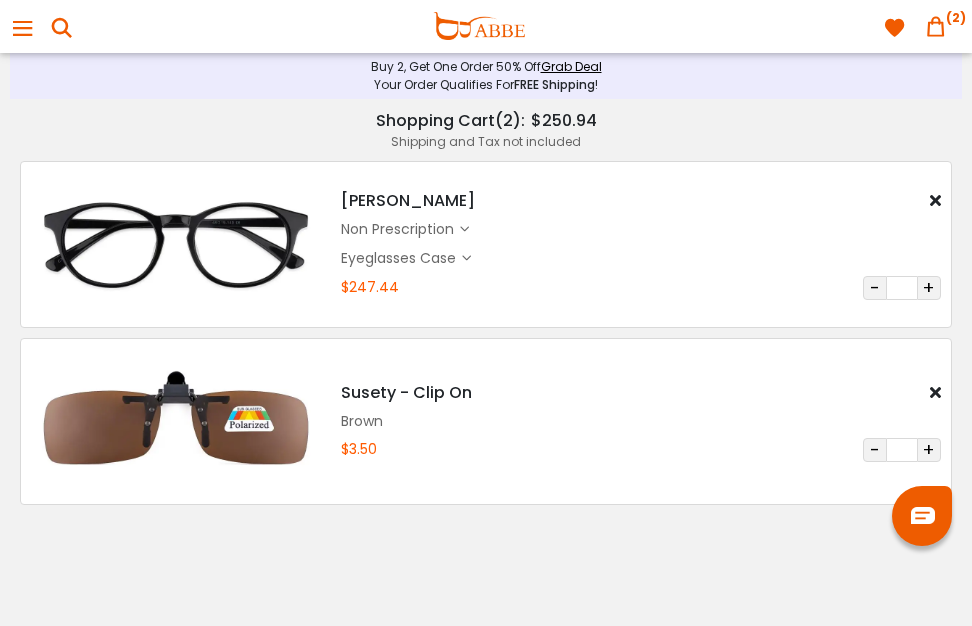 click at bounding box center [936, 26] 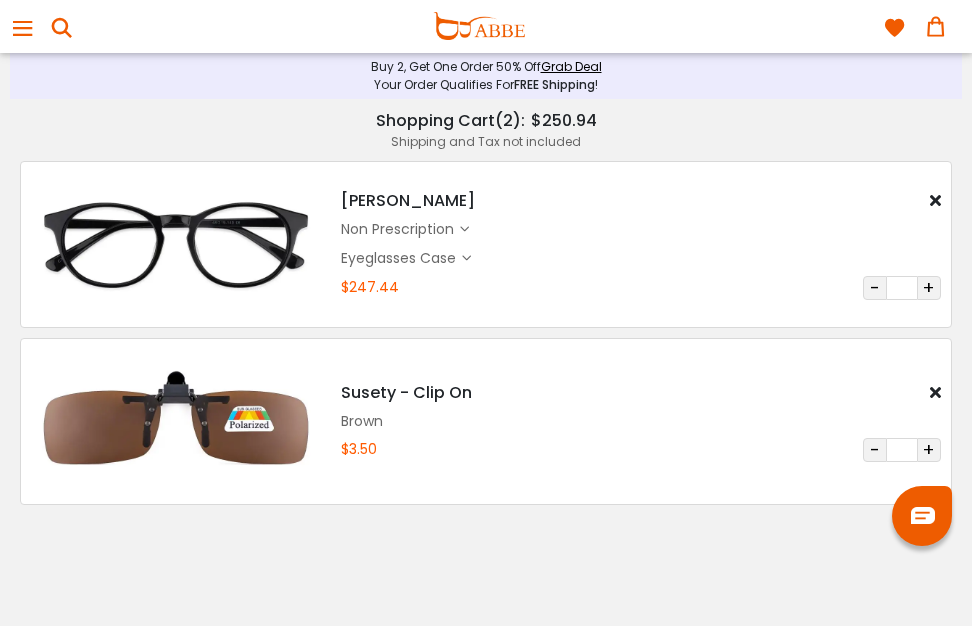 scroll, scrollTop: 0, scrollLeft: 0, axis: both 